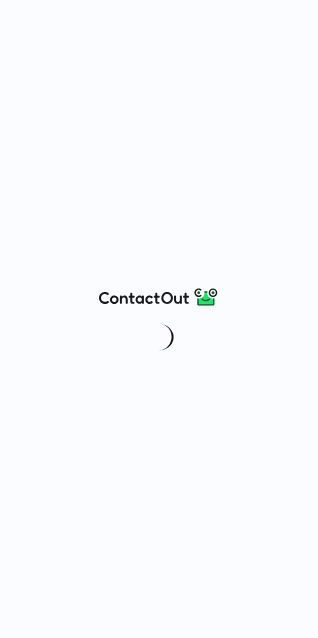 scroll, scrollTop: 0, scrollLeft: 0, axis: both 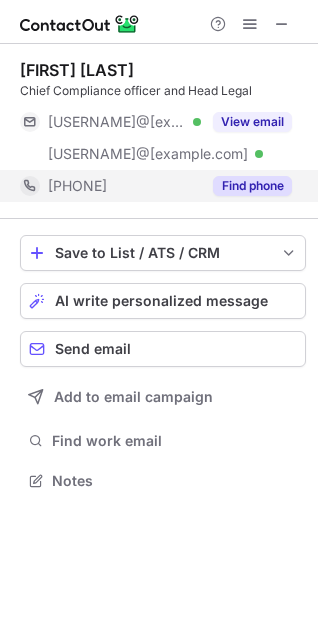 click on "Find phone" at bounding box center [252, 186] 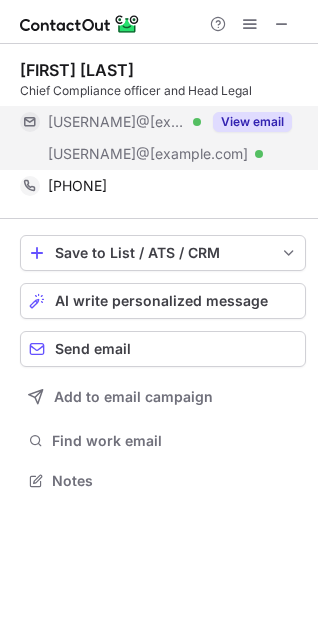 click on "View email" at bounding box center (252, 122) 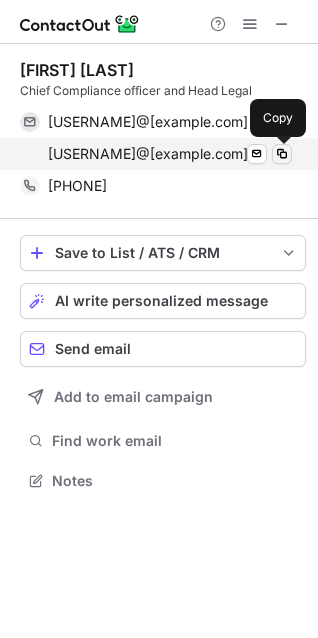 click at bounding box center [282, 154] 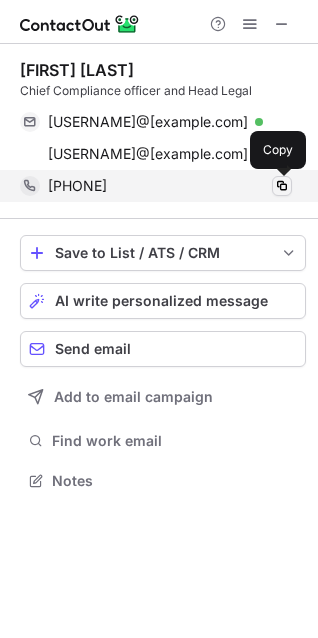 click at bounding box center [282, 186] 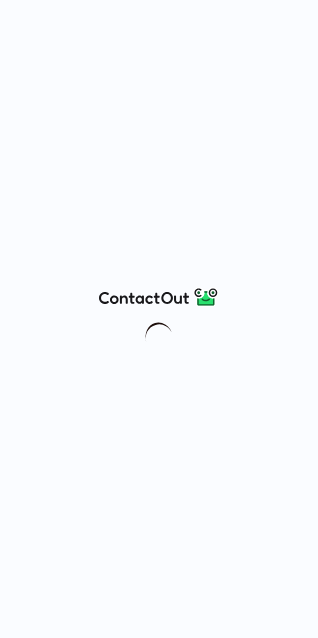 scroll, scrollTop: 0, scrollLeft: 0, axis: both 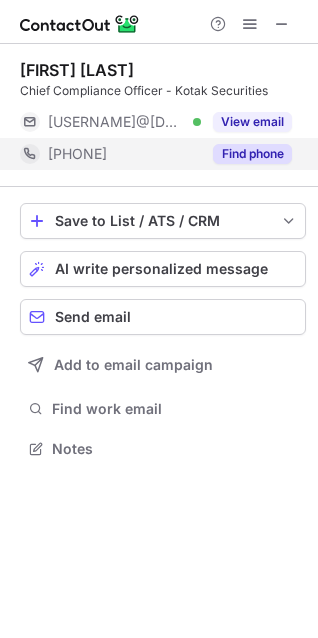 click on "Find phone" at bounding box center (252, 154) 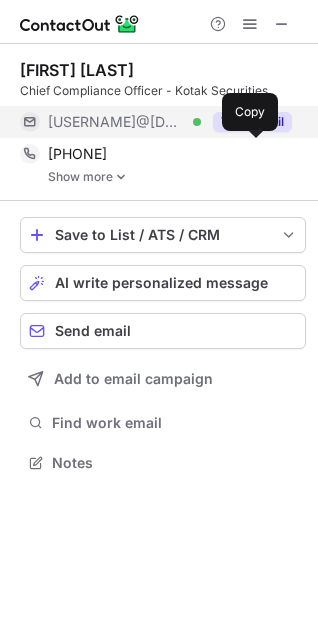 scroll, scrollTop: 10, scrollLeft: 10, axis: both 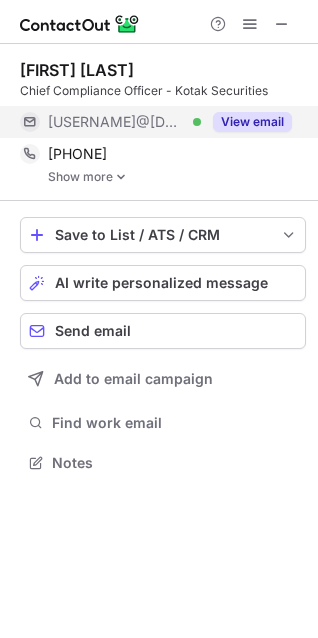 click on "View email" at bounding box center [252, 122] 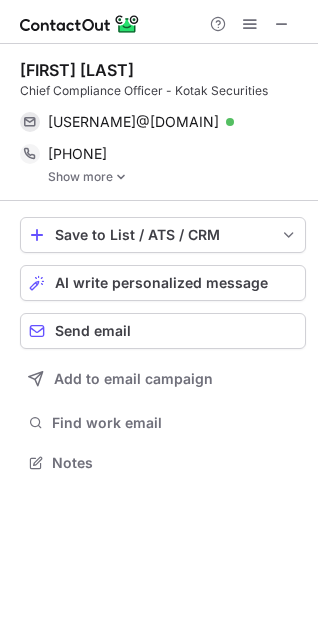 scroll, scrollTop: 448, scrollLeft: 318, axis: both 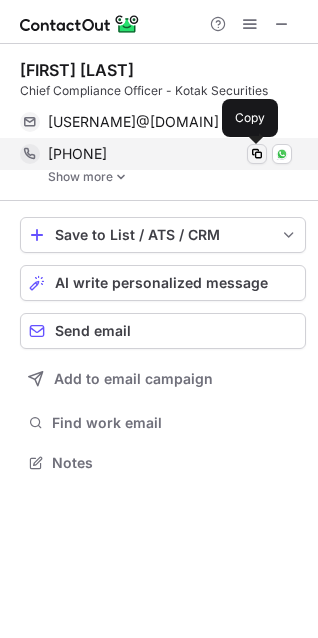 click at bounding box center (257, 154) 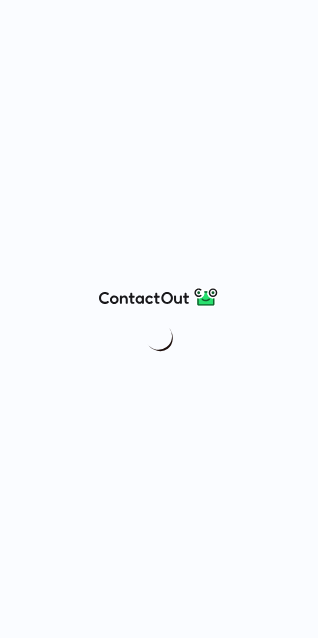scroll, scrollTop: 0, scrollLeft: 0, axis: both 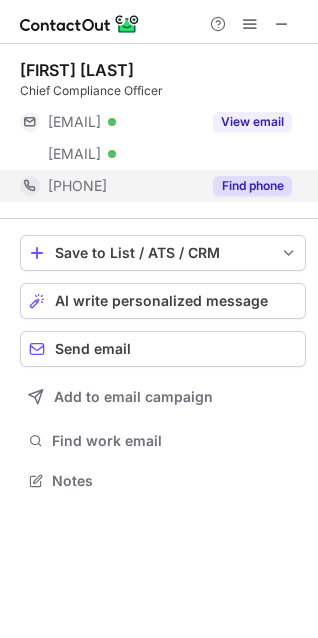 click on "Find phone" at bounding box center [252, 186] 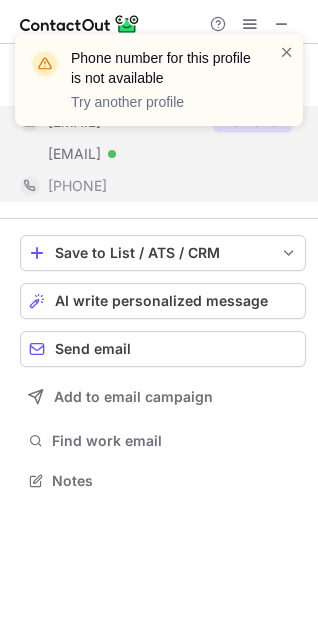 click on "Phone number for this profile is not available Try another profile" at bounding box center [159, 88] 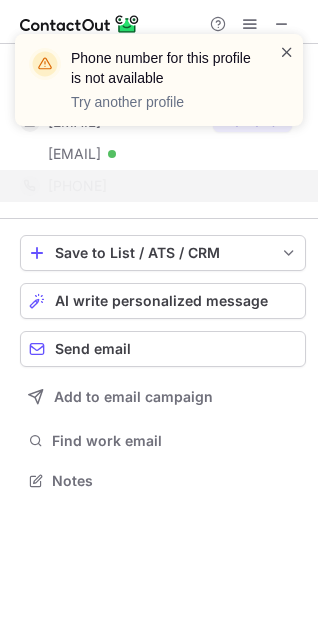 click at bounding box center [287, 52] 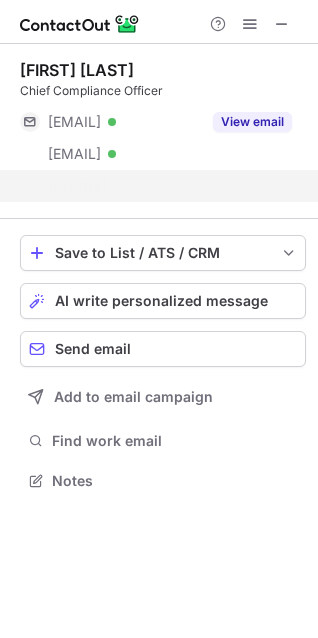 scroll, scrollTop: 435, scrollLeft: 318, axis: both 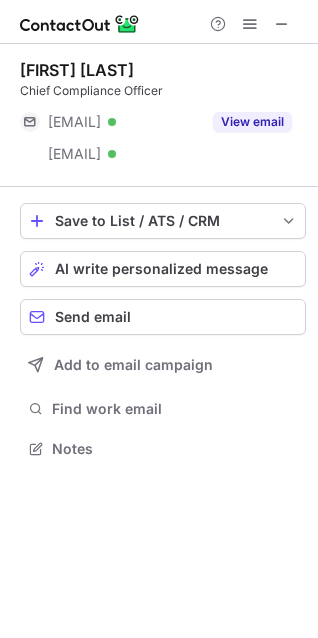 click on "Phone number for this profile is not available Try another profile Shreya Shah Chief Compliance Officer ***@gmail.com Verified ***@adityabirlacapital.com Verified View email Save to List / ATS / CRM List Select Lever Connect Greenhouse Connect Salesforce Connect Hubspot Connect Bullhorn Connect Zapier (100+ Applications) Connect Request a new integration AI write personalized message Send email Add to email campaign Find work email Notes" at bounding box center [159, 319] 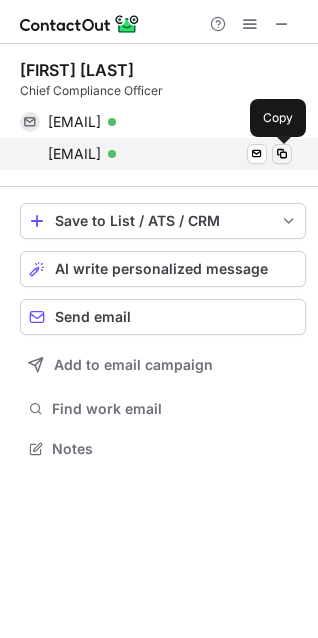 click at bounding box center (282, 154) 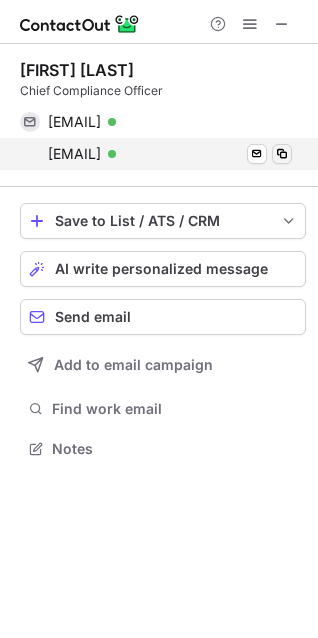 scroll, scrollTop: 435, scrollLeft: 318, axis: both 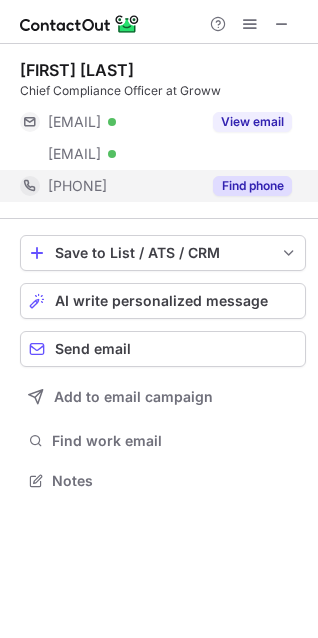 click on "Find phone" at bounding box center (252, 186) 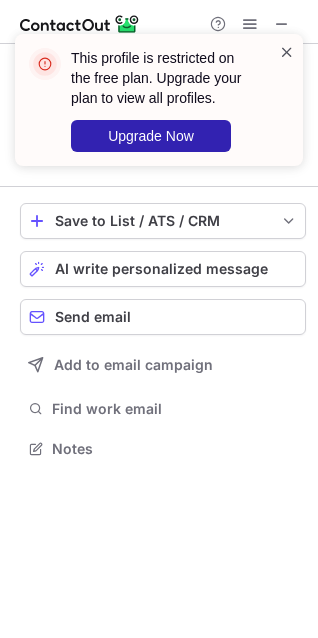 scroll, scrollTop: 435, scrollLeft: 318, axis: both 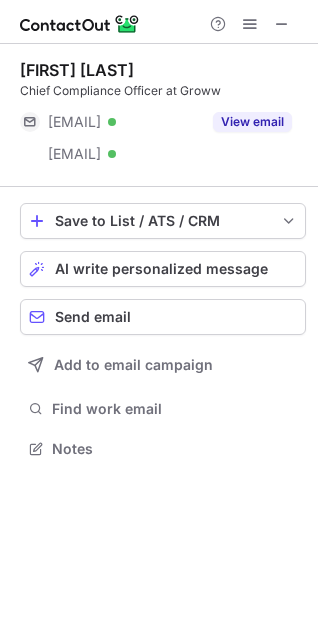 click on "This profile is restricted on the free plan. Upgrade your plan to view all profiles. Upgrade Now [FIRST] [LAST] Chief Compliance Officer at Groww [EMAIL] Verified [EMAIL] Verified View email Save to List / ATS / CRM List Select Lever Connect Greenhouse Connect Salesforce Connect Hubspot Connect Bullhorn Connect Zapier (100+ Applications) Connect Request a new integration AI write personalized message Send email Add to email campaign Find work email Notes" at bounding box center [159, 319] 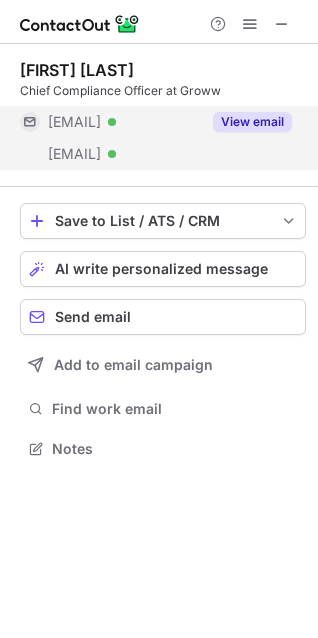 click on "View email" at bounding box center (252, 122) 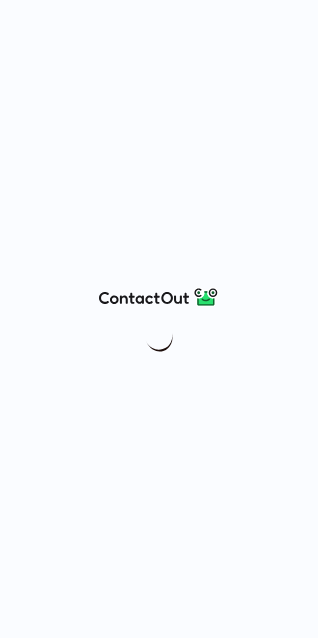 scroll, scrollTop: 0, scrollLeft: 0, axis: both 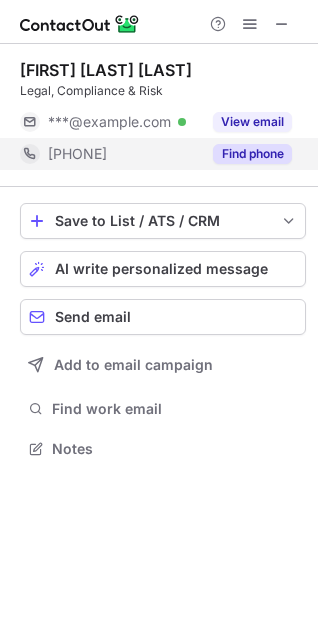 click on "Find phone" at bounding box center (252, 154) 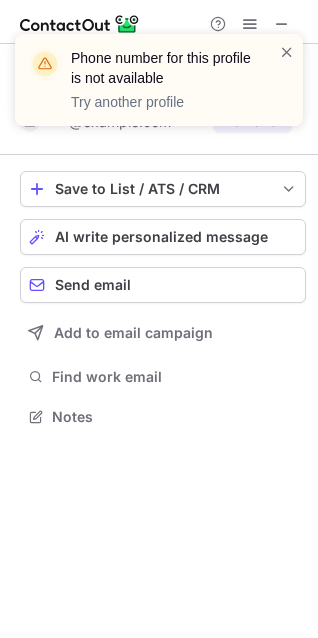 scroll, scrollTop: 403, scrollLeft: 318, axis: both 